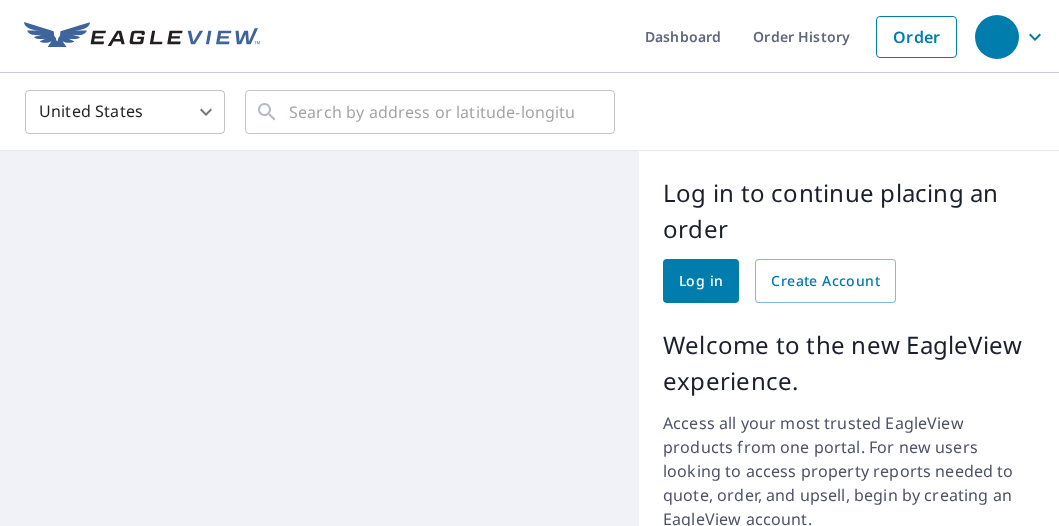 scroll, scrollTop: 0, scrollLeft: 0, axis: both 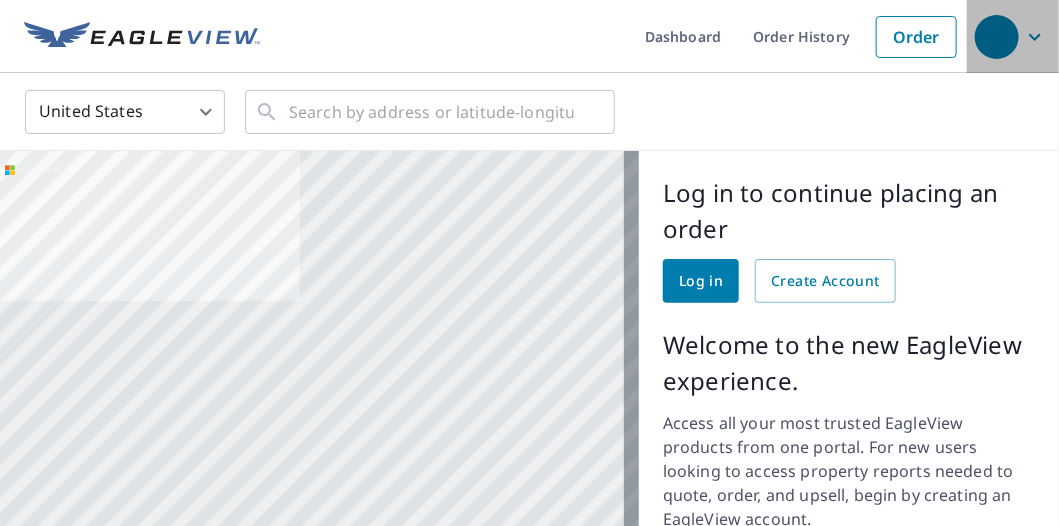 click at bounding box center (997, 37) 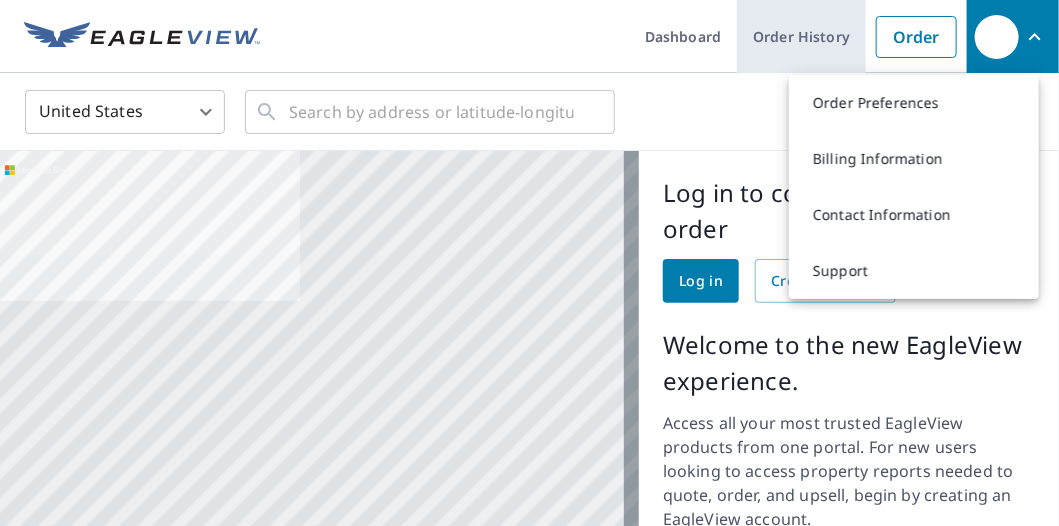 click on "Order History" at bounding box center [801, 36] 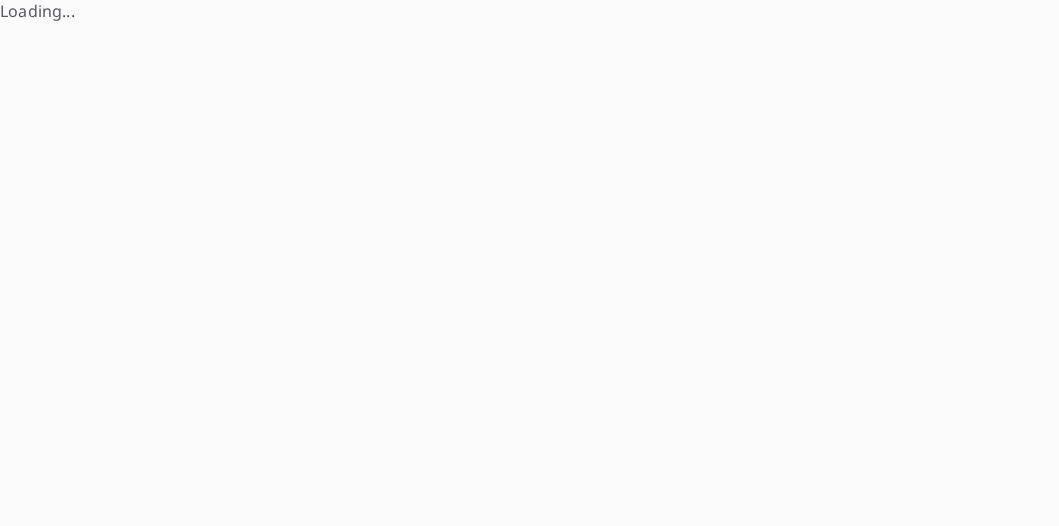 scroll, scrollTop: 0, scrollLeft: 0, axis: both 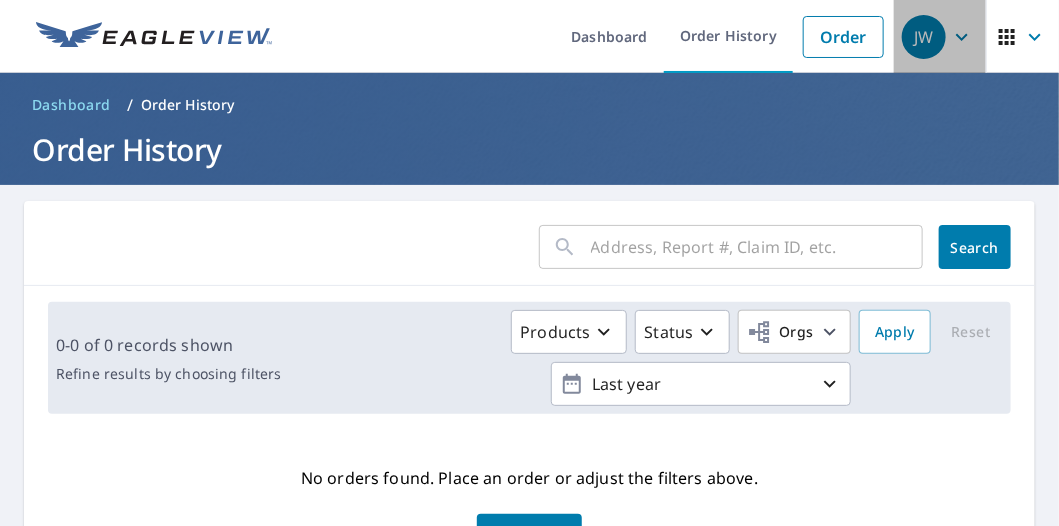 click 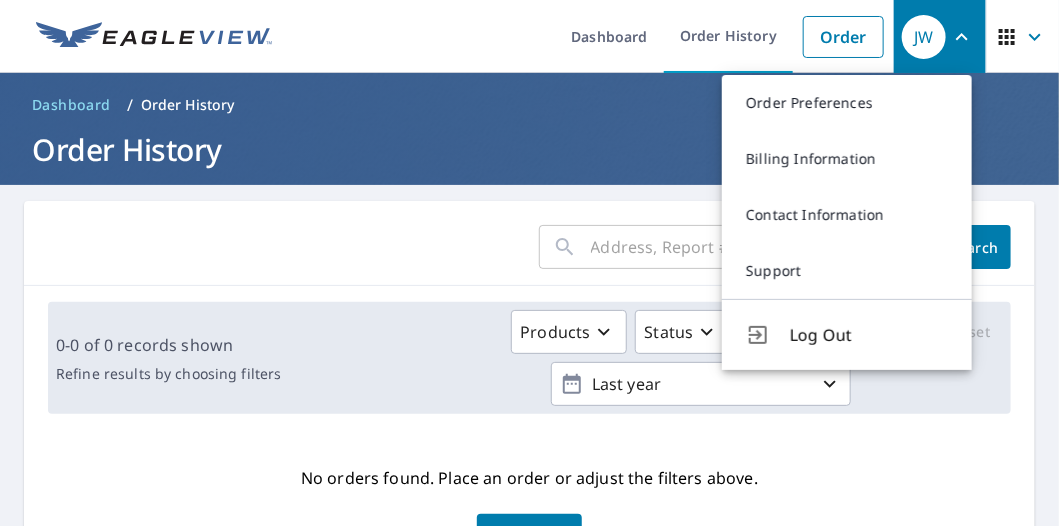 click on "Dashboard / Order History" at bounding box center (529, 105) 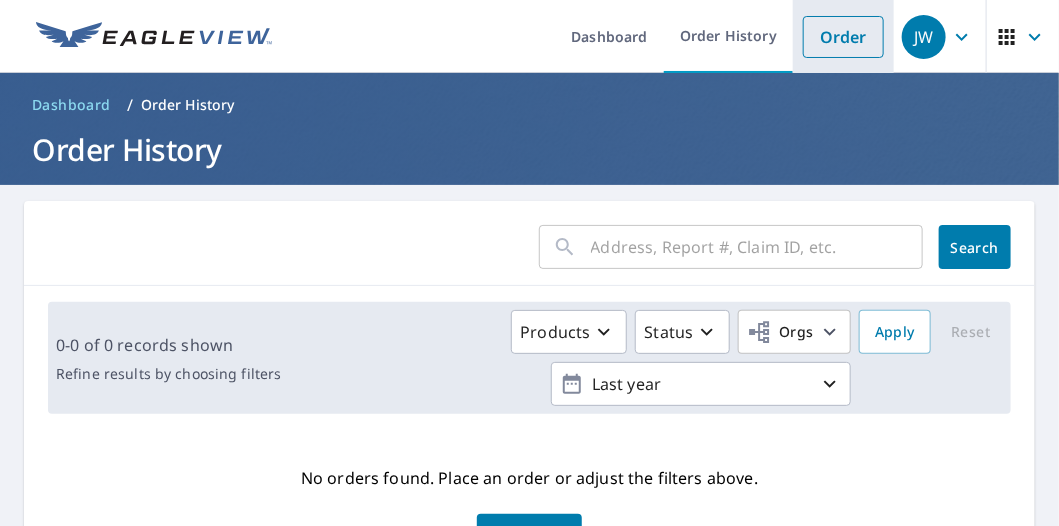 click on "Order" at bounding box center [843, 37] 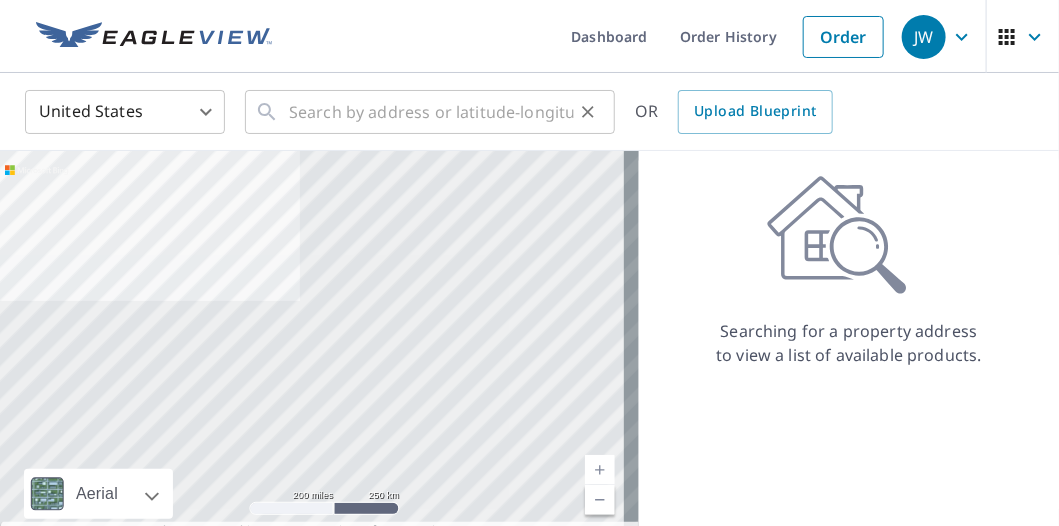 click on "​" at bounding box center (430, 112) 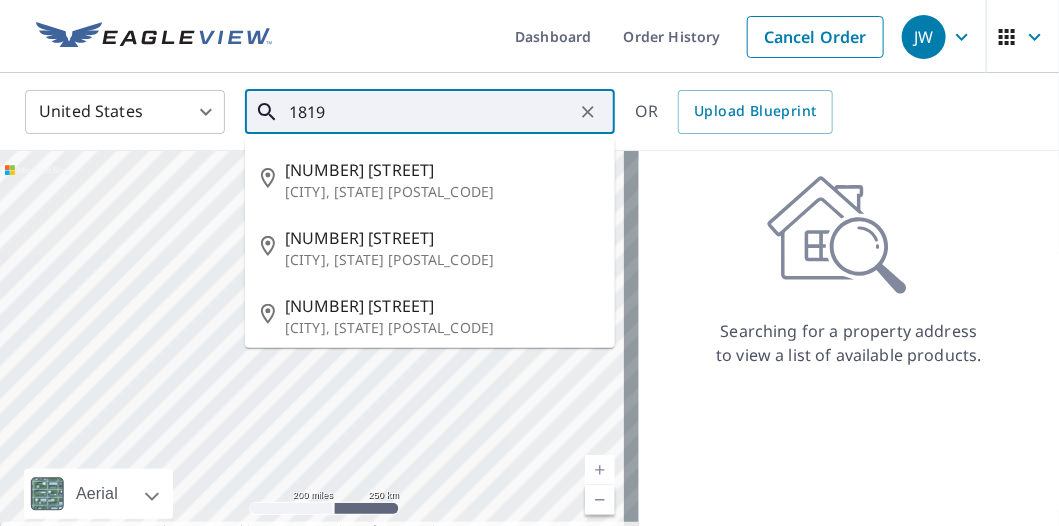 drag, startPoint x: 335, startPoint y: 108, endPoint x: 290, endPoint y: 107, distance: 45.01111 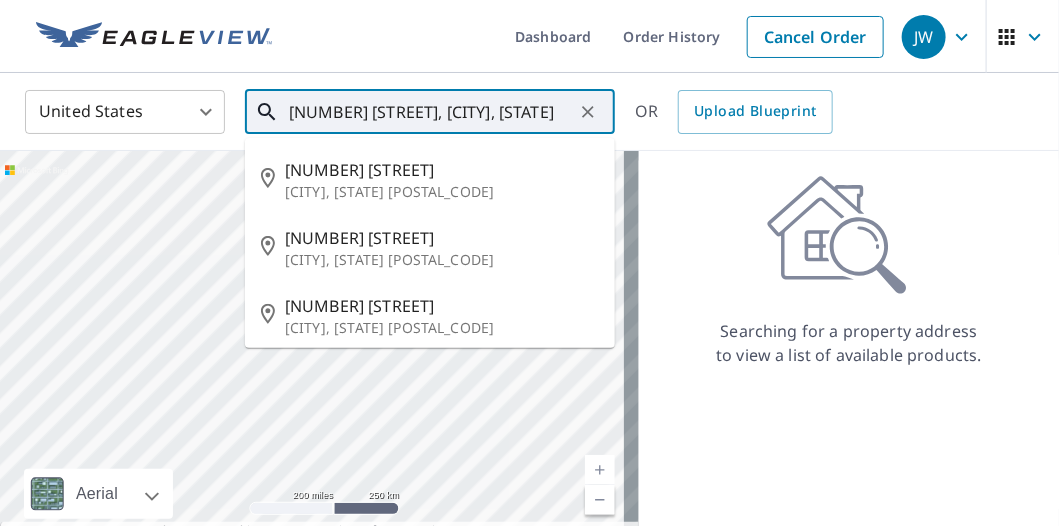 scroll, scrollTop: 0, scrollLeft: 18, axis: horizontal 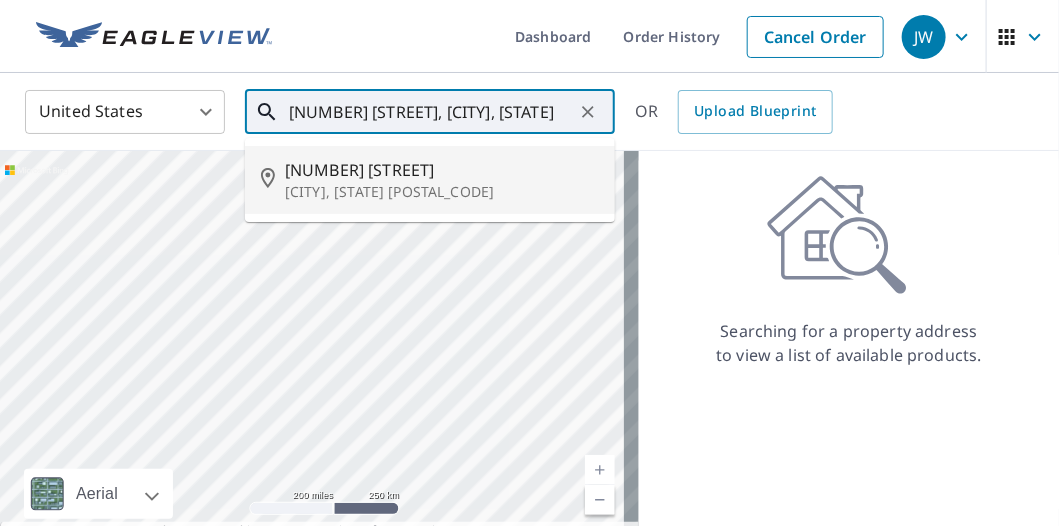 click on "[NUMBER] [STREET]" at bounding box center (442, 170) 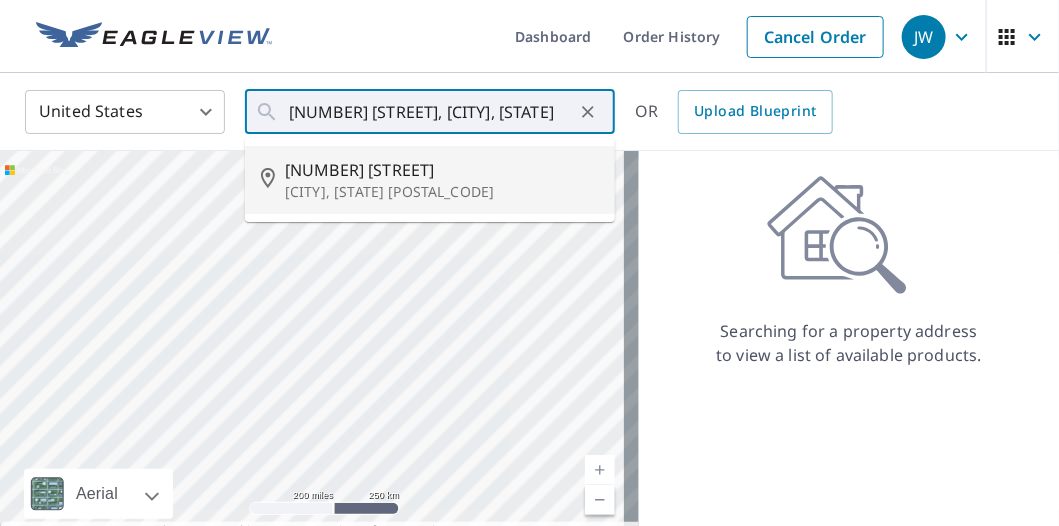 type on "[NUMBER] [STREET] [CITY], [STATE] [POSTAL_CODE]" 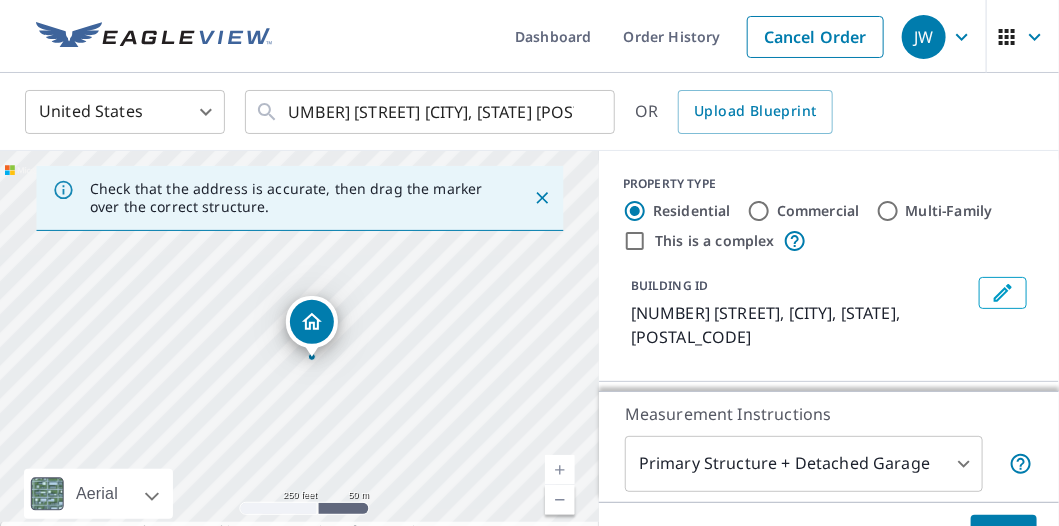 scroll, scrollTop: 0, scrollLeft: 0, axis: both 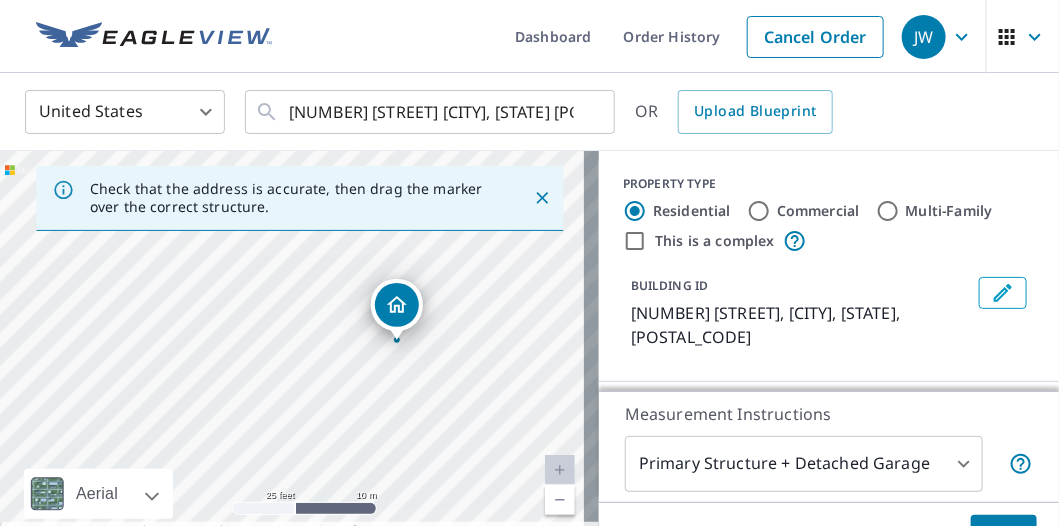click on "[NUMBER] [STREET] [CITY], [STATE] [POSTAL_CODE]" at bounding box center (299, 361) 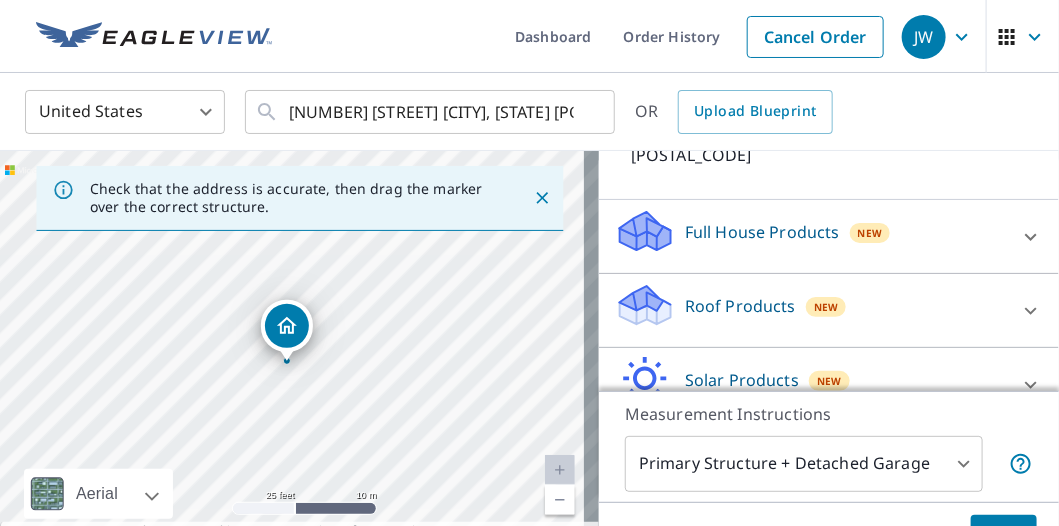 scroll, scrollTop: 199, scrollLeft: 0, axis: vertical 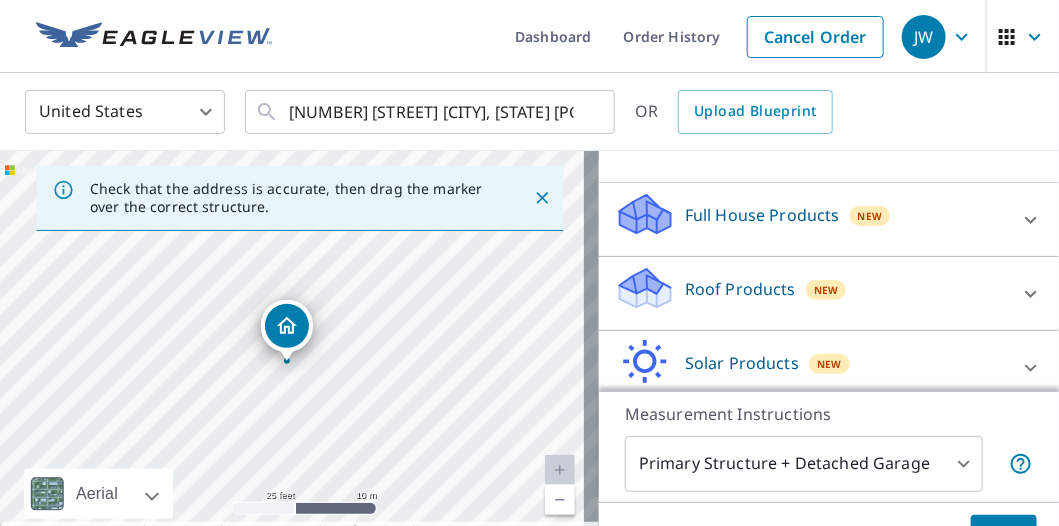 click 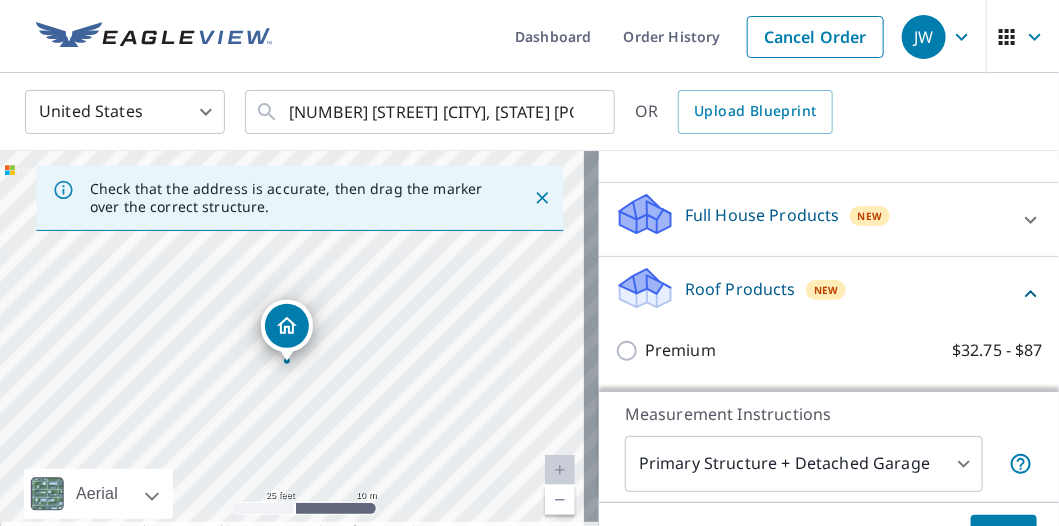 scroll, scrollTop: 300, scrollLeft: 0, axis: vertical 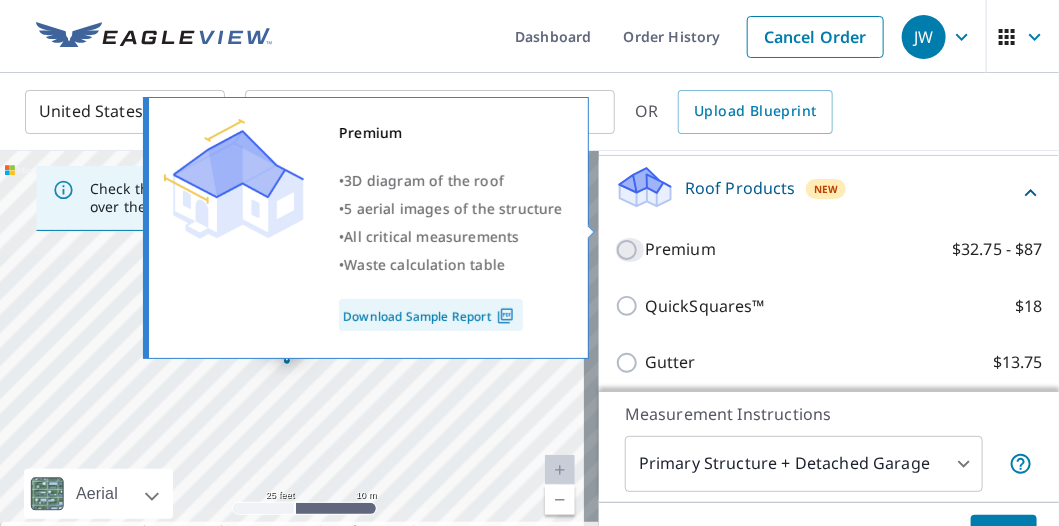 click on "Premium $32.75 - $87" at bounding box center [630, 250] 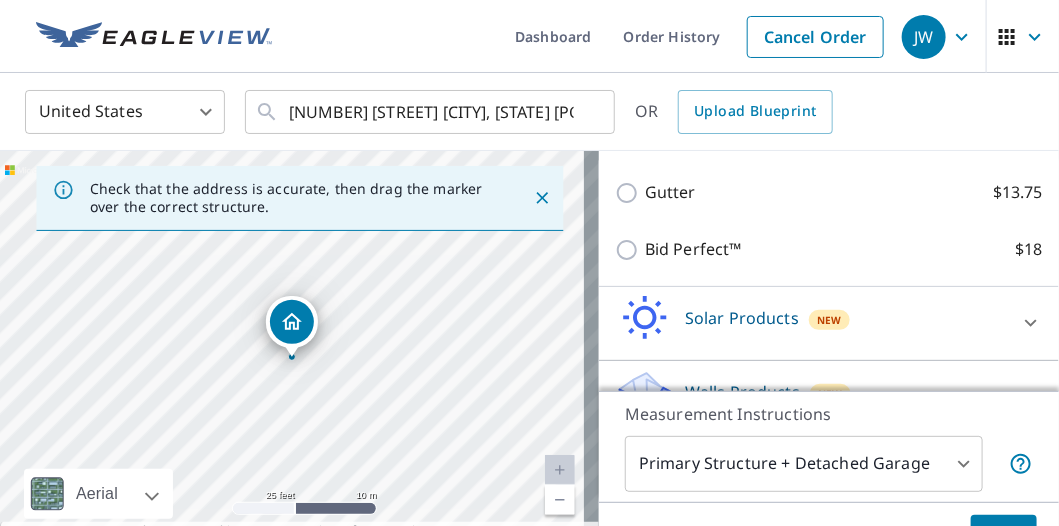 scroll, scrollTop: 555, scrollLeft: 0, axis: vertical 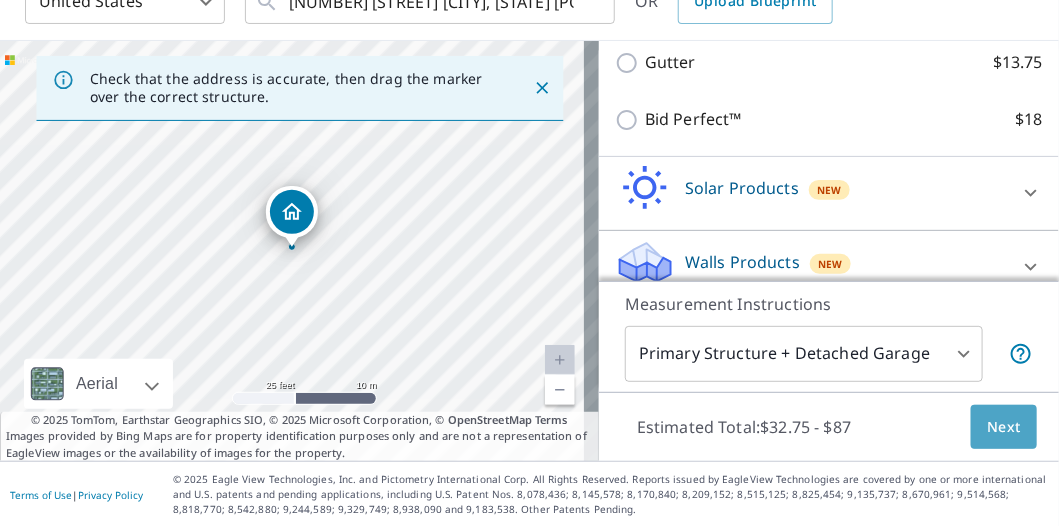 click on "Next" at bounding box center (1004, 427) 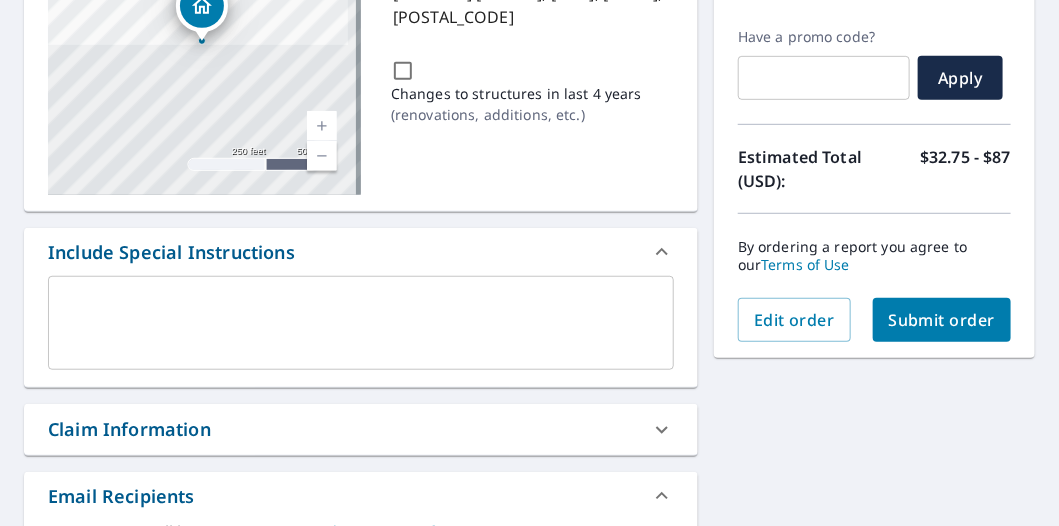scroll, scrollTop: 422, scrollLeft: 0, axis: vertical 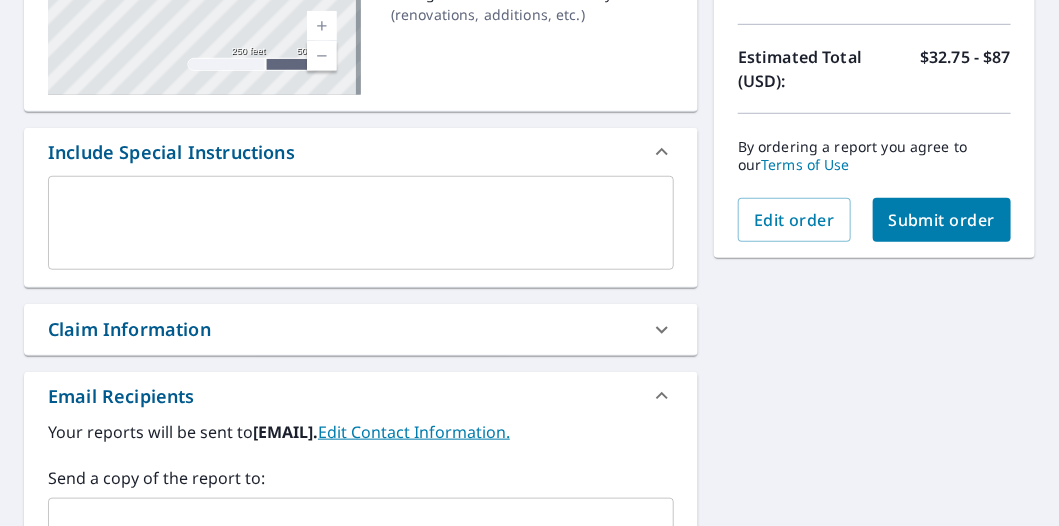 click 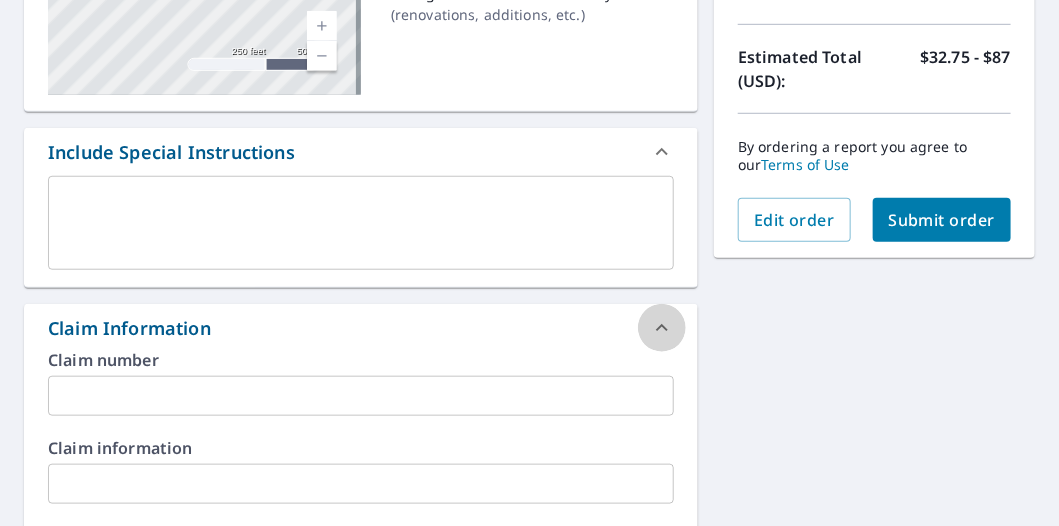 click 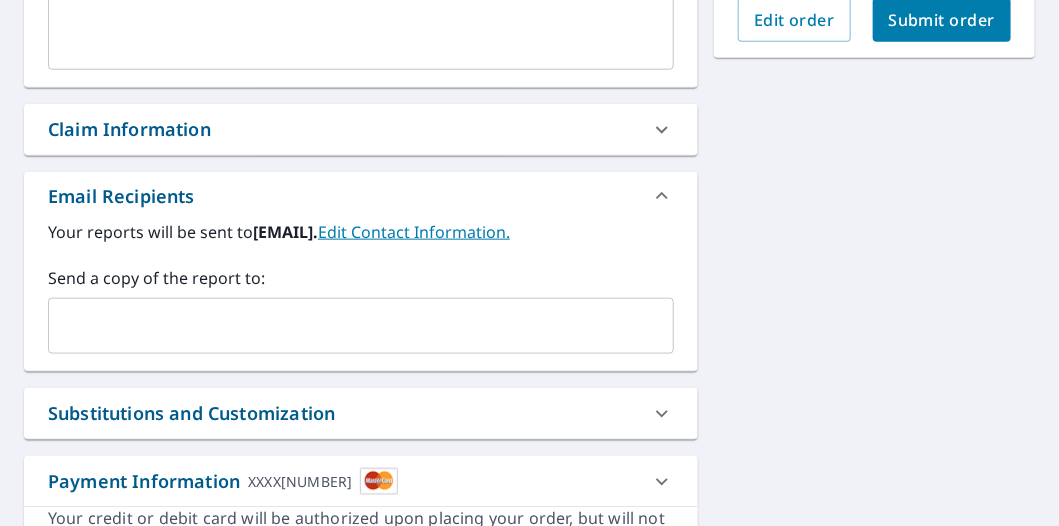 scroll, scrollTop: 722, scrollLeft: 0, axis: vertical 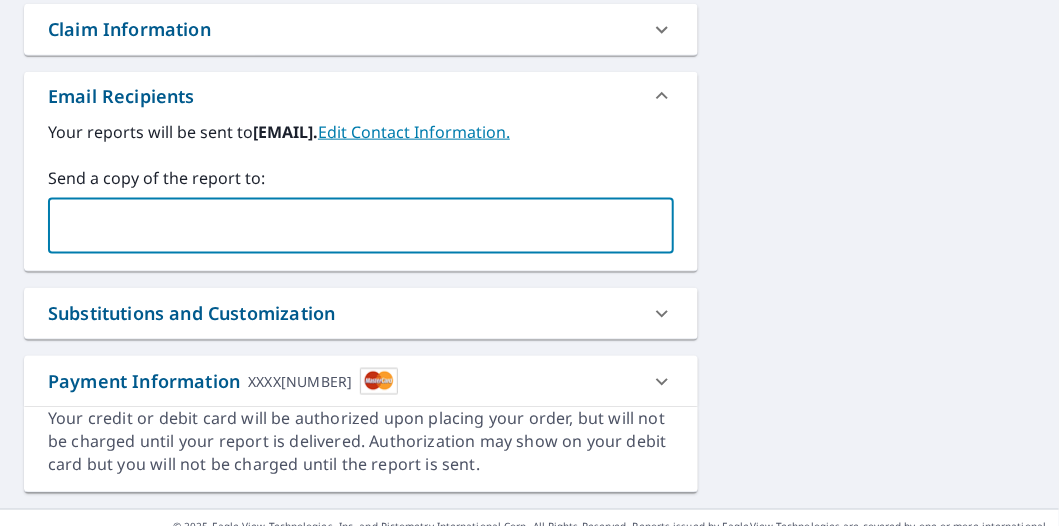 click at bounding box center (346, 226) 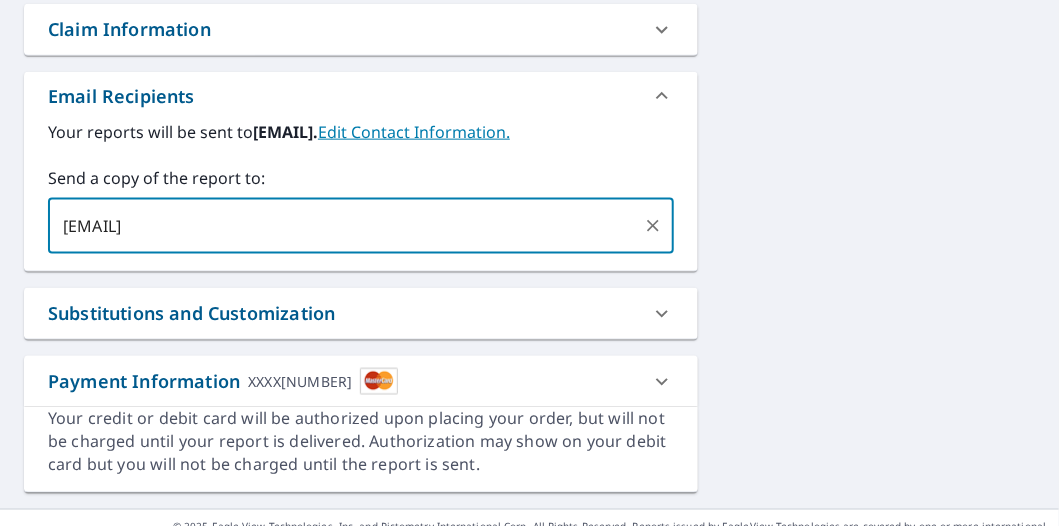 type on "[EMAIL]" 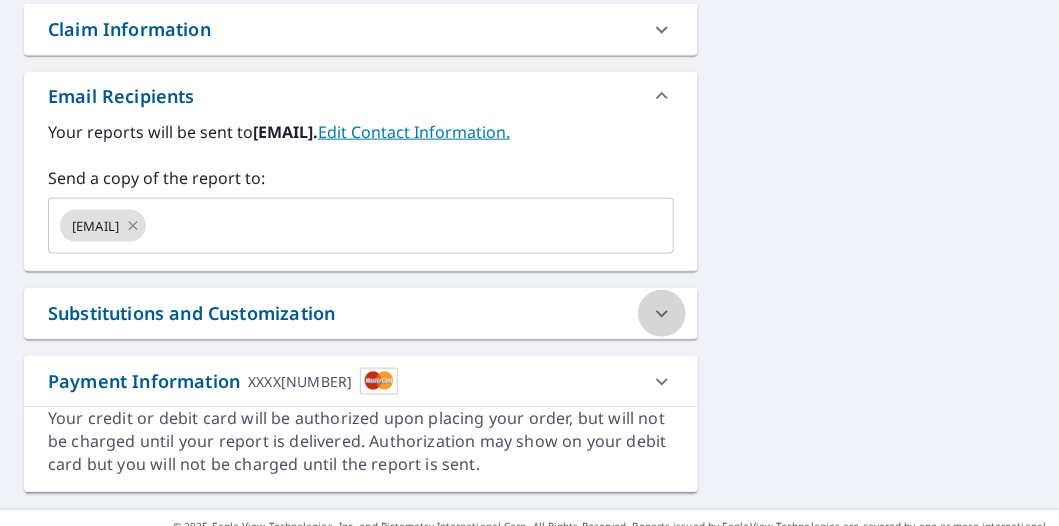 click 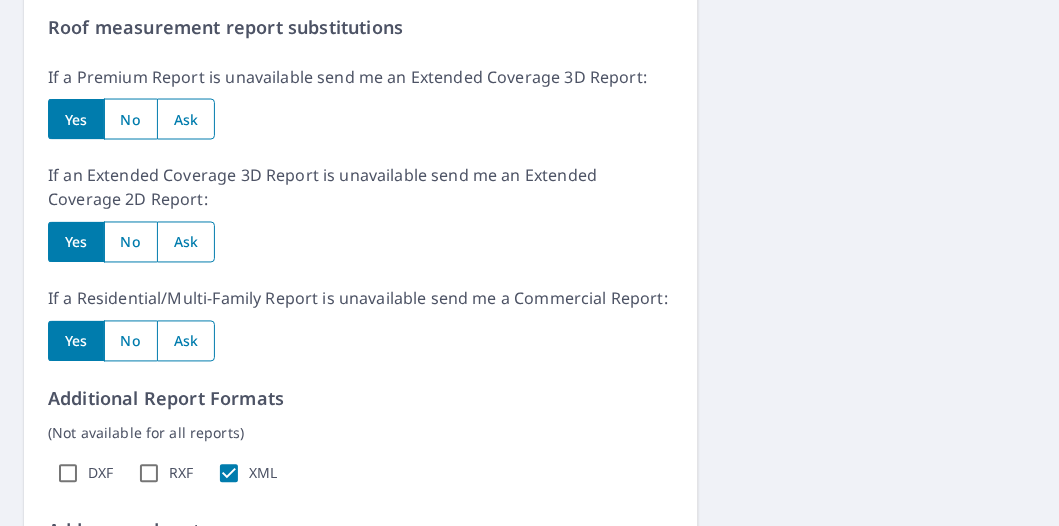 scroll, scrollTop: 1022, scrollLeft: 0, axis: vertical 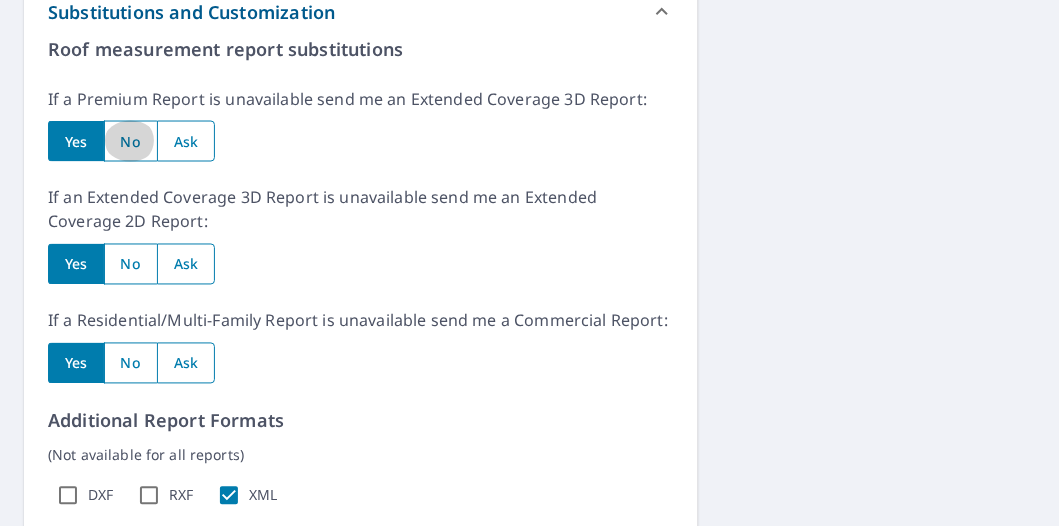 click at bounding box center [130, 141] 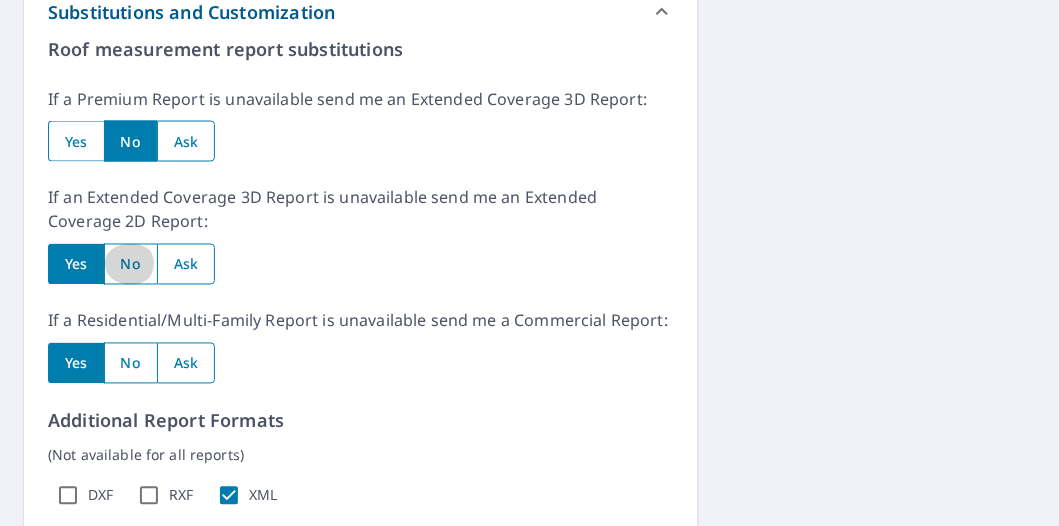click at bounding box center [130, 264] 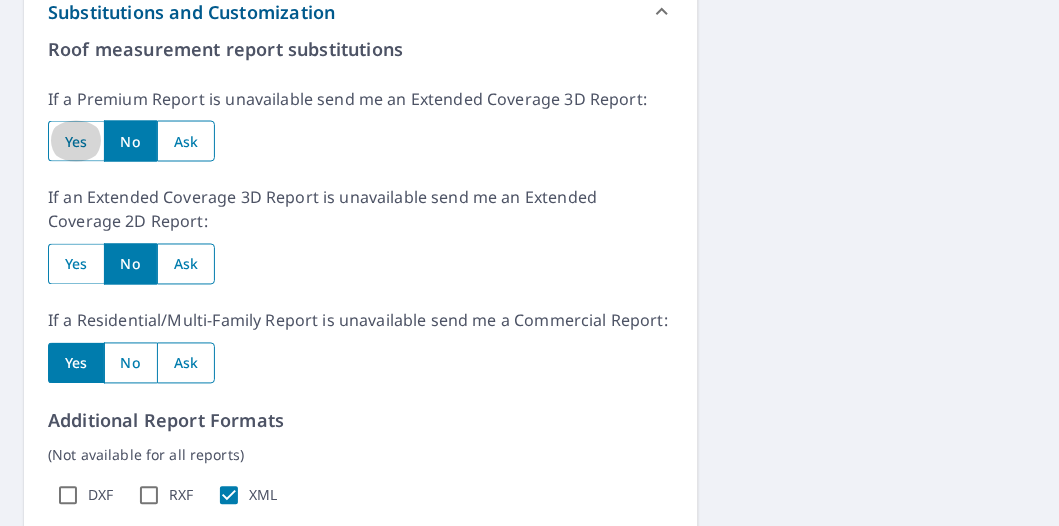 click at bounding box center [76, 141] 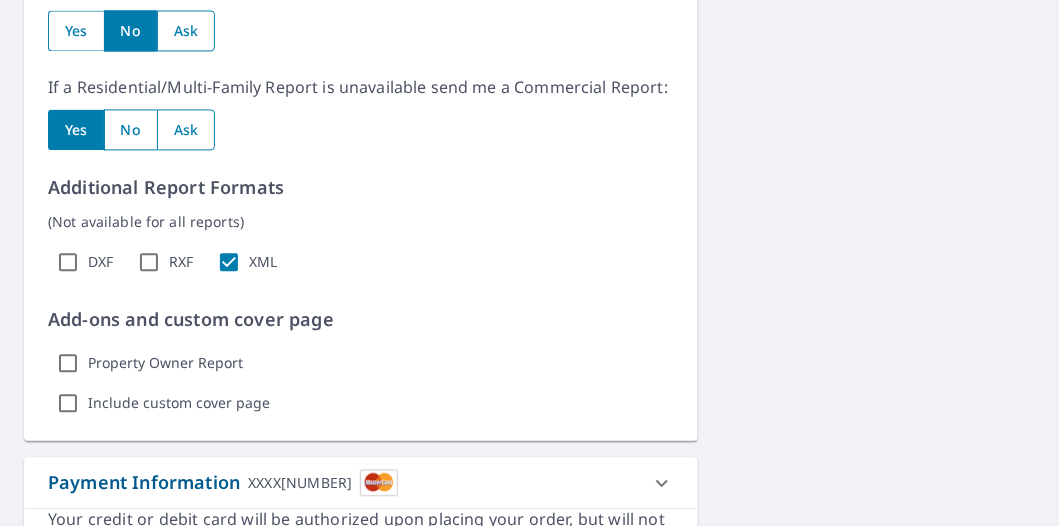 scroll, scrollTop: 1322, scrollLeft: 0, axis: vertical 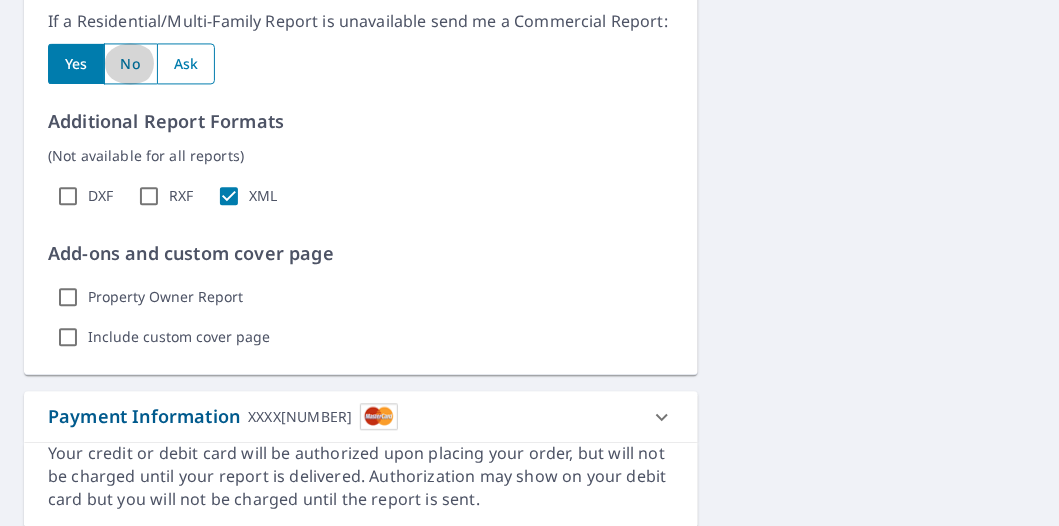 click at bounding box center [130, 63] 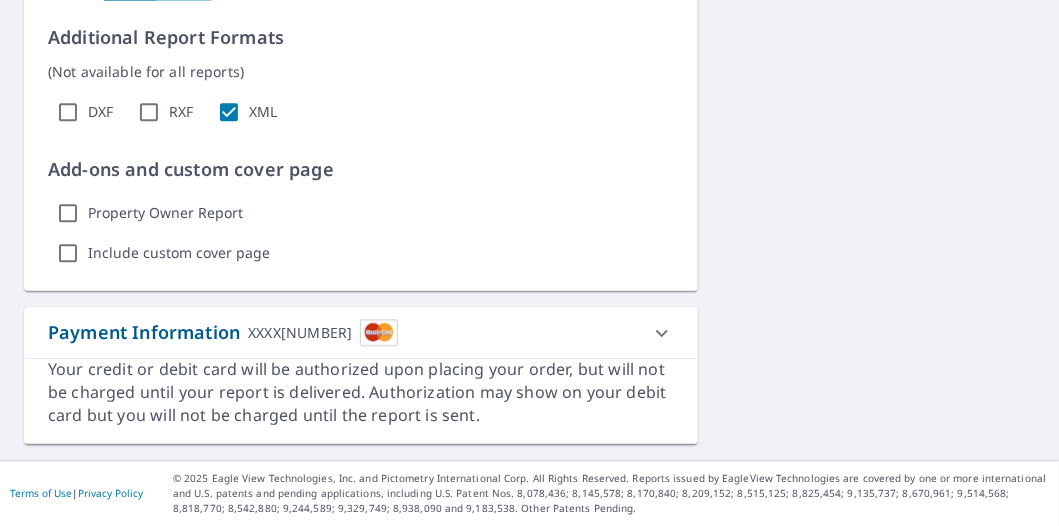 scroll, scrollTop: 1447, scrollLeft: 0, axis: vertical 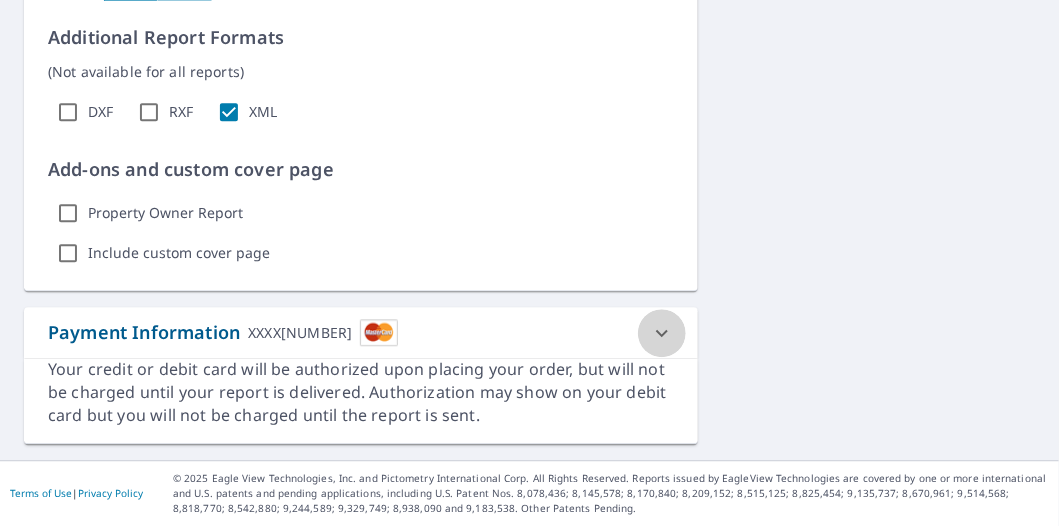 click 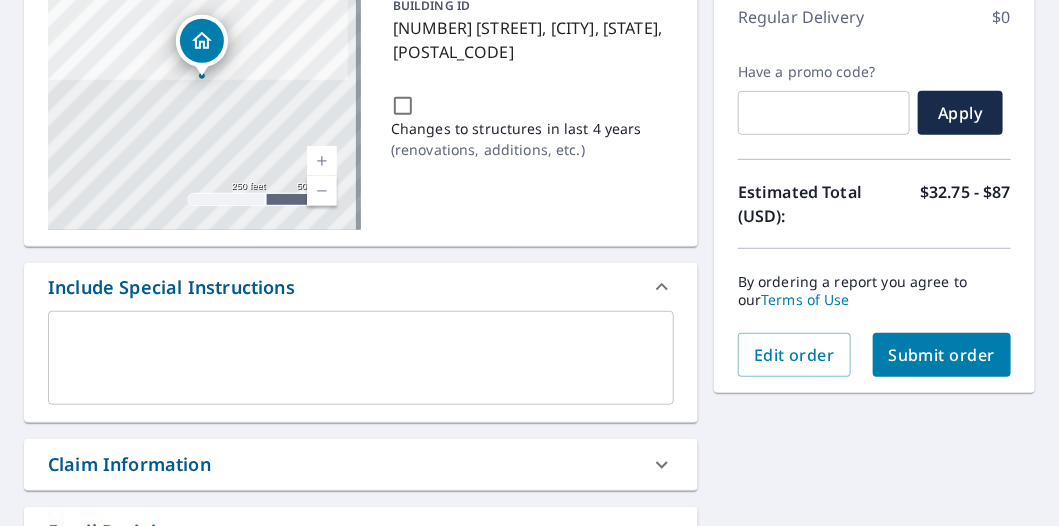 scroll, scrollTop: 187, scrollLeft: 0, axis: vertical 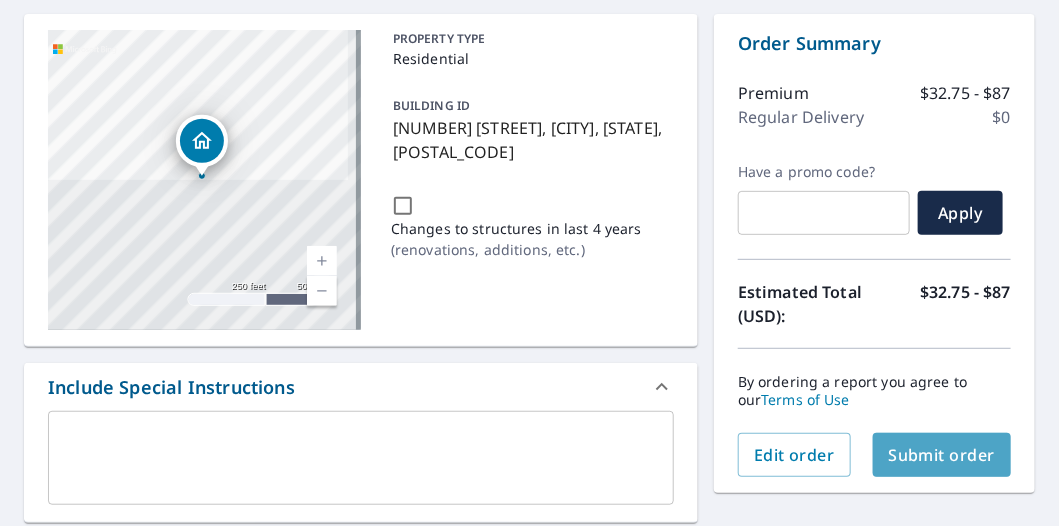 click on "Submit order" at bounding box center (942, 455) 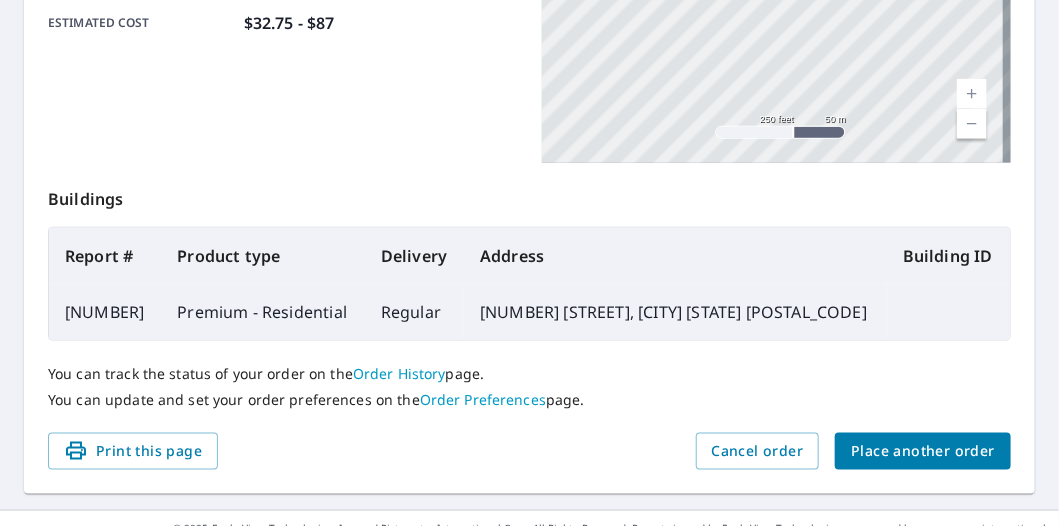 scroll, scrollTop: 663, scrollLeft: 0, axis: vertical 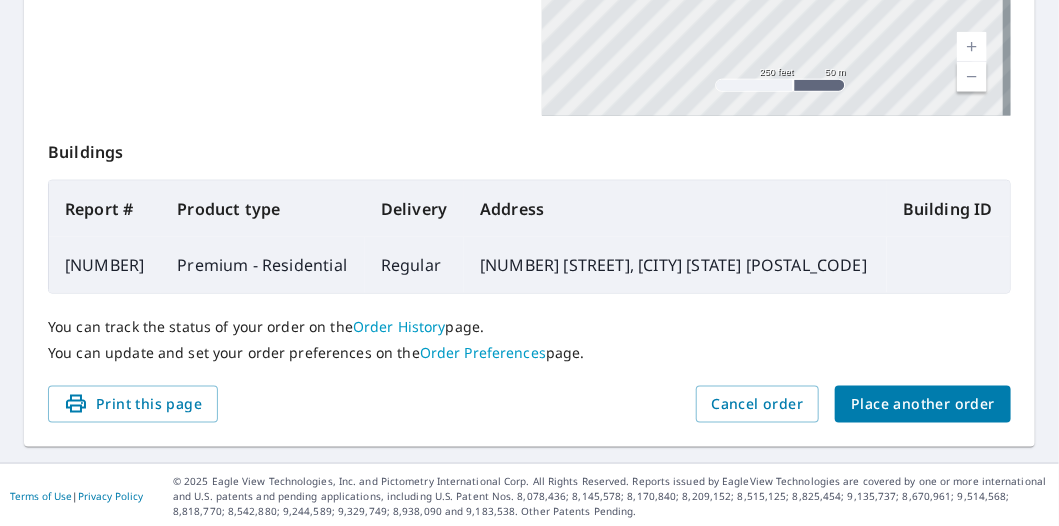 click on "You can track the status of your order on the  Order History  page. You can update and set your order preferences on the  Order Preferences  page." at bounding box center [529, 340] 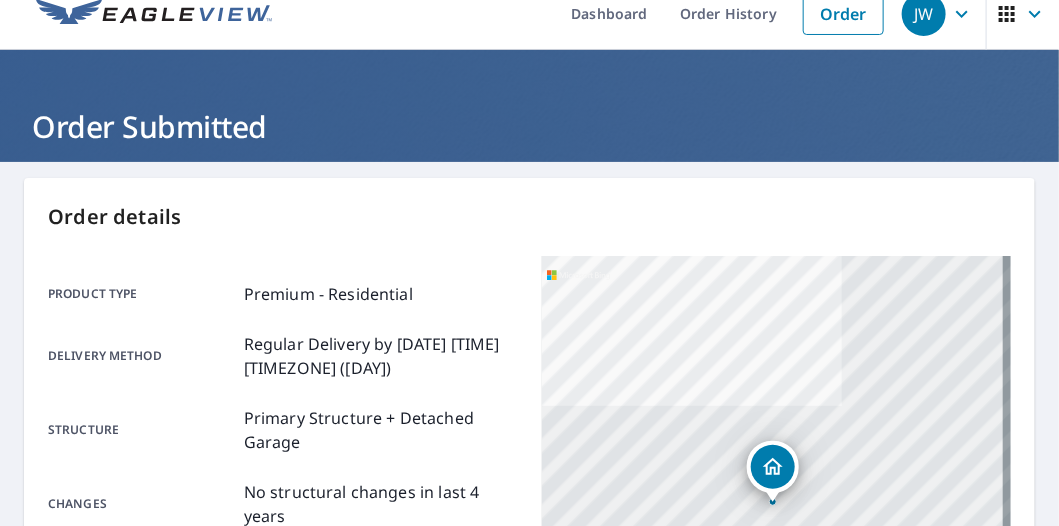 scroll, scrollTop: 0, scrollLeft: 0, axis: both 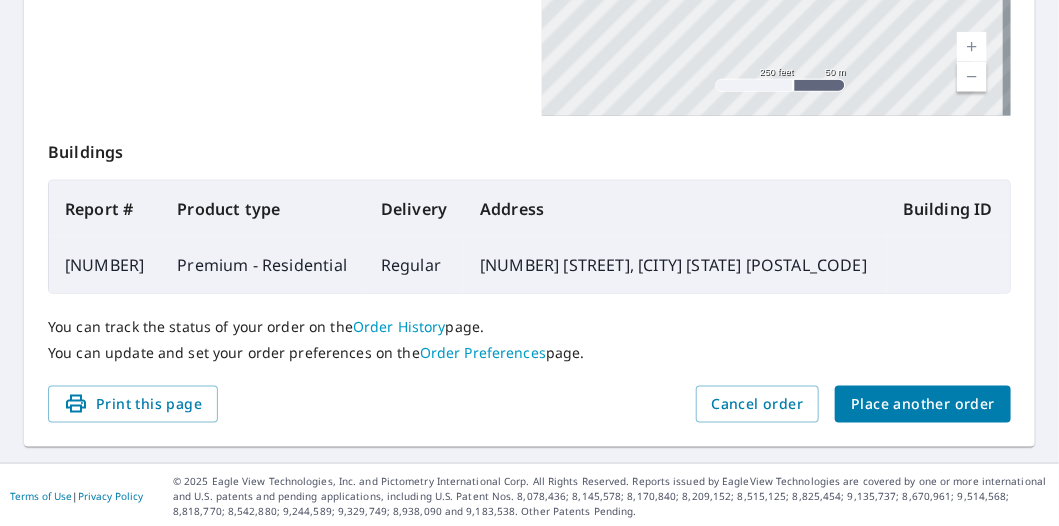click on "Order History" at bounding box center [399, 326] 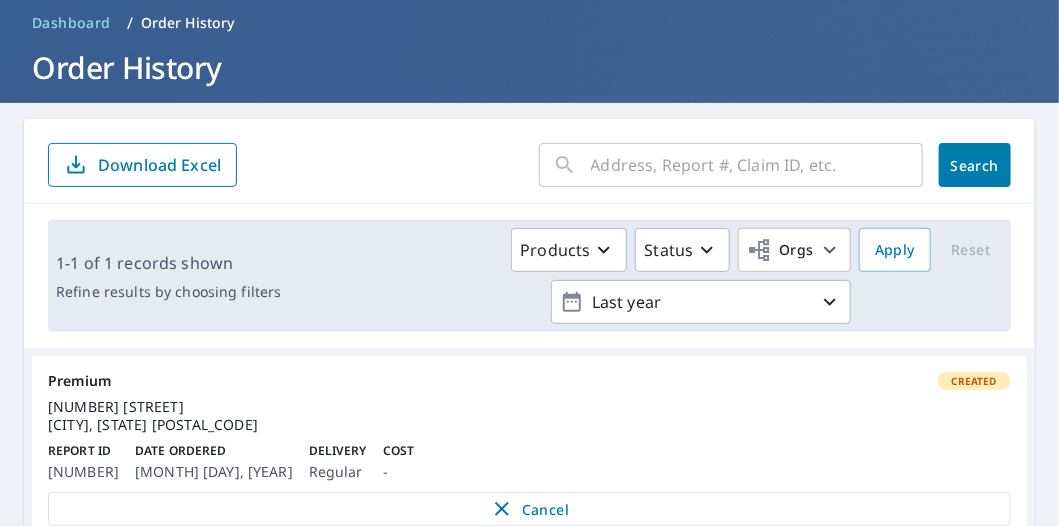 scroll, scrollTop: 0, scrollLeft: 0, axis: both 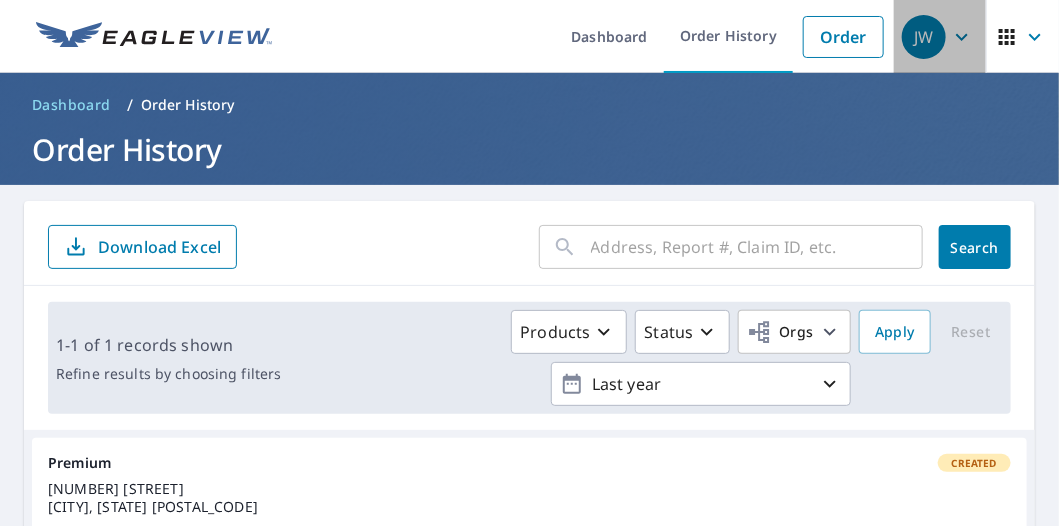 click 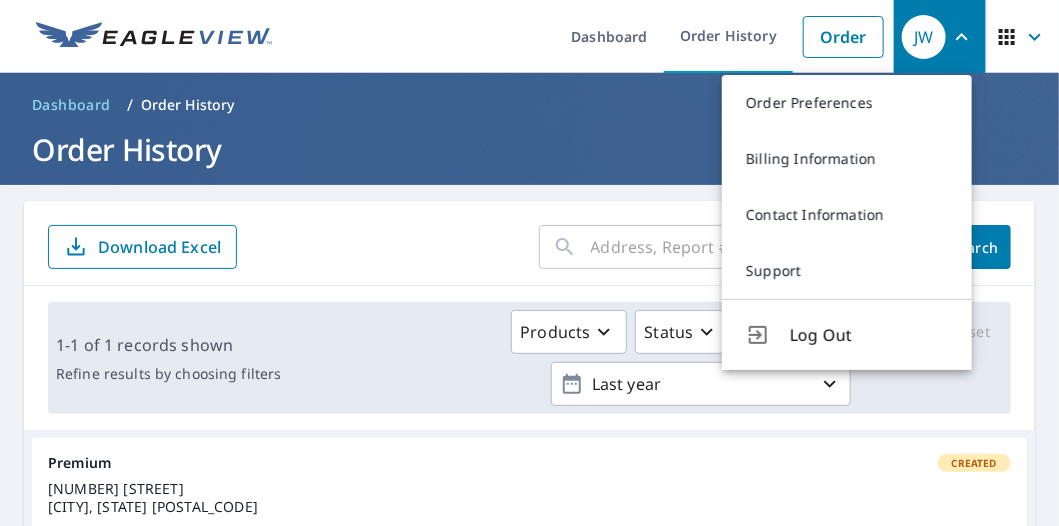 click on "Dashboard / Order History" at bounding box center (529, 105) 